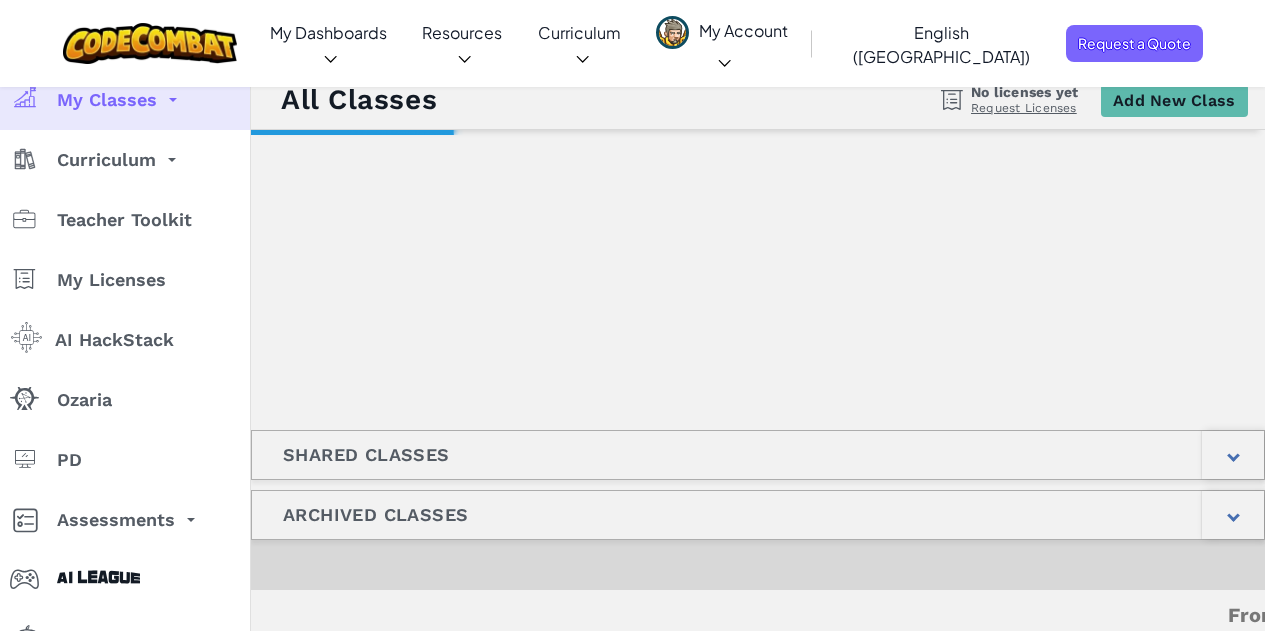 scroll, scrollTop: 0, scrollLeft: 0, axis: both 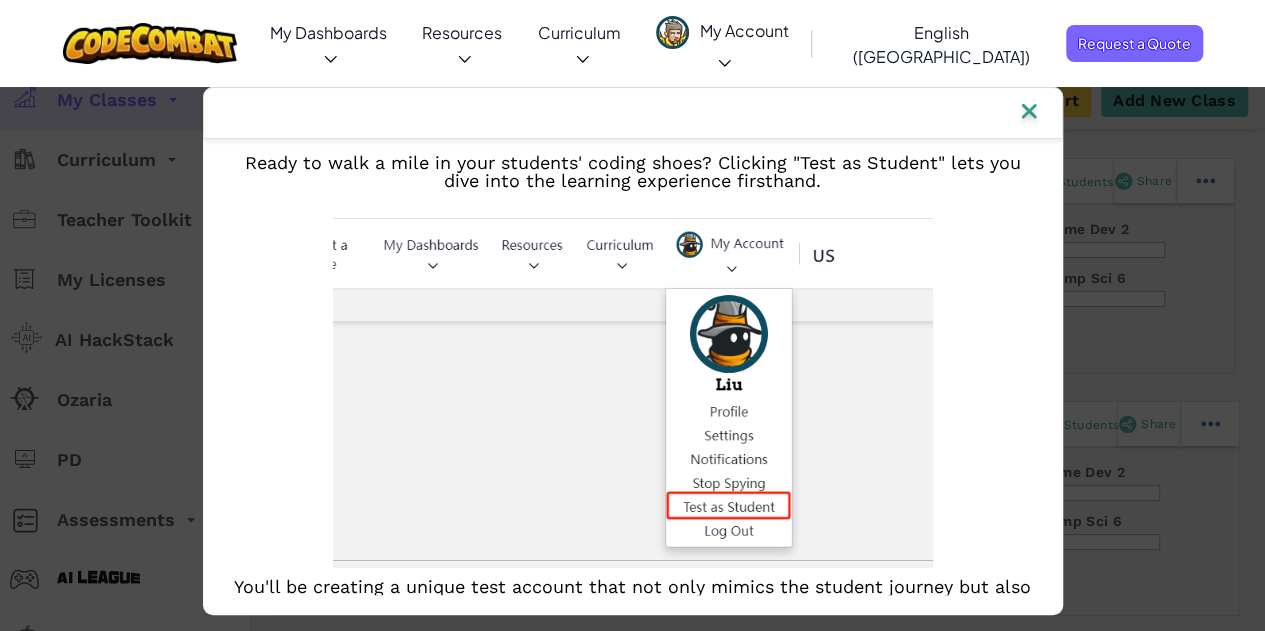 click at bounding box center (1029, 113) 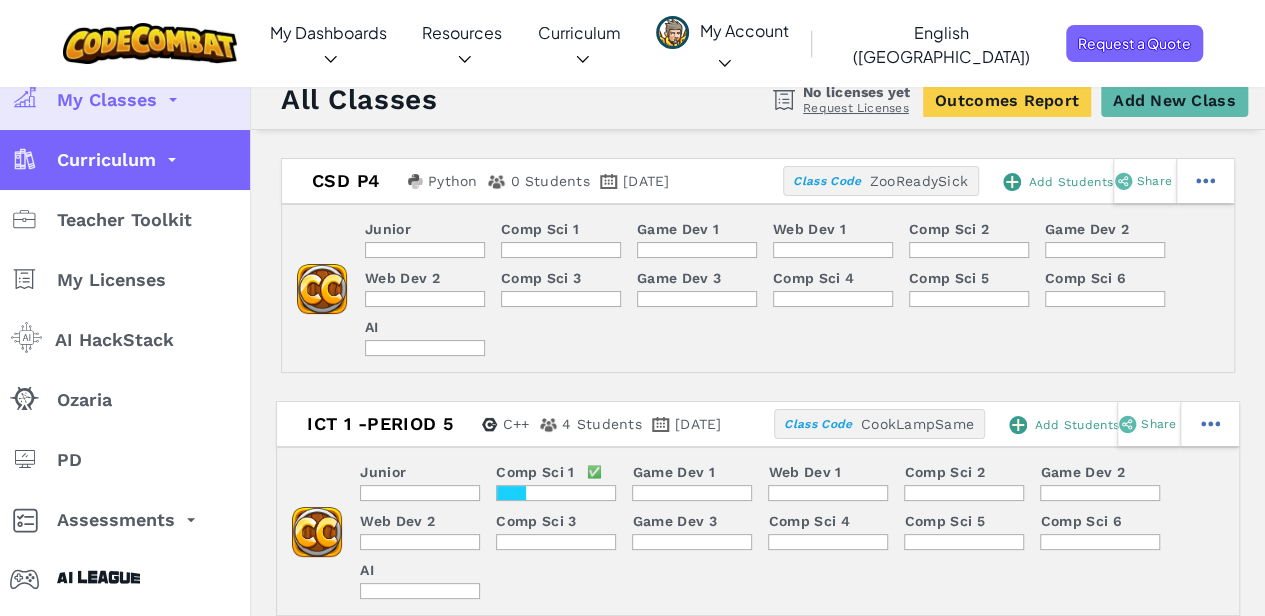 click on "Curriculum" at bounding box center (125, 160) 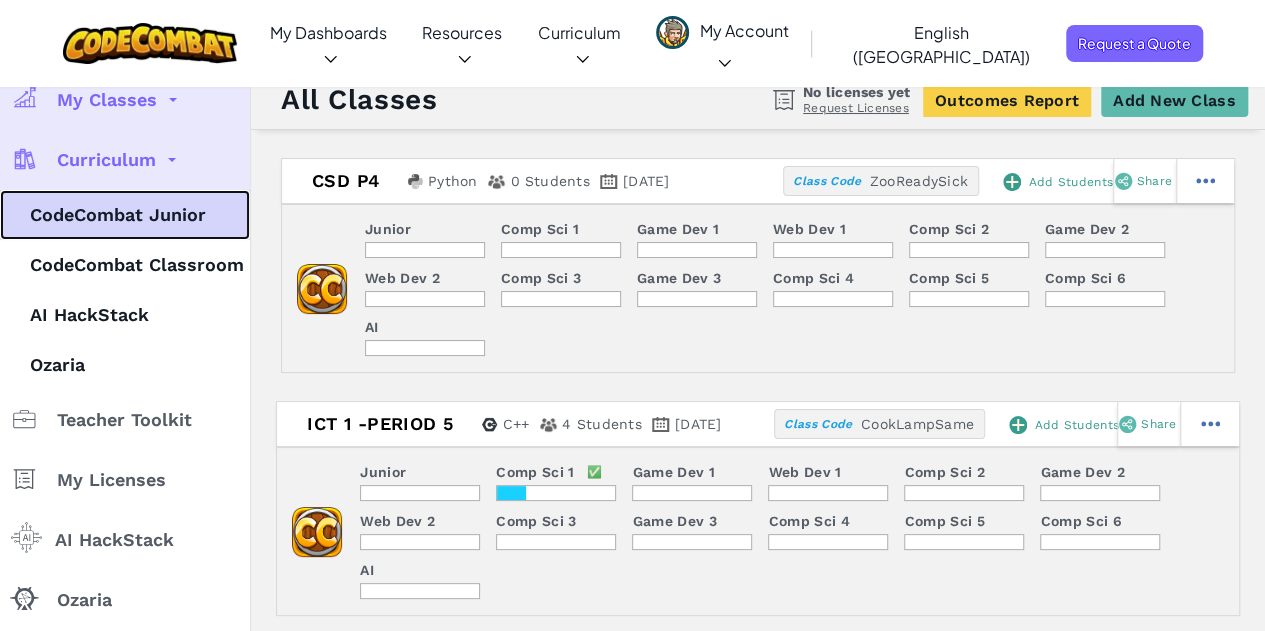 click on "CodeCombat Junior" at bounding box center (125, 215) 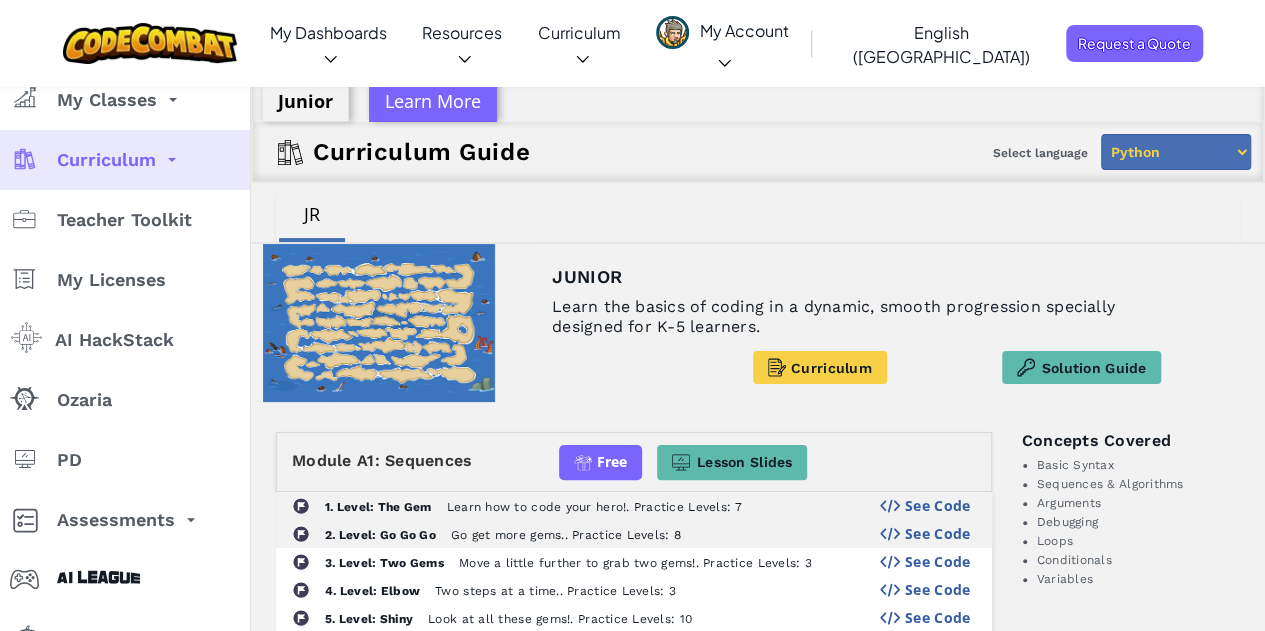 scroll, scrollTop: 1, scrollLeft: 0, axis: vertical 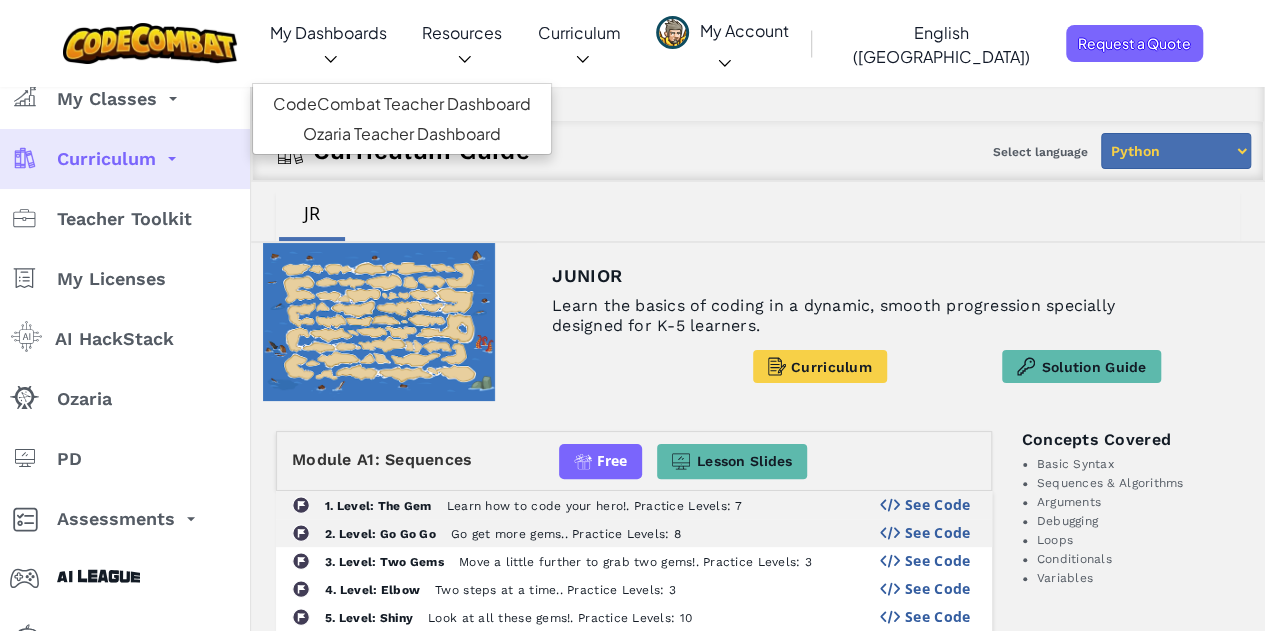 click on "My Dashboards" at bounding box center [328, 32] 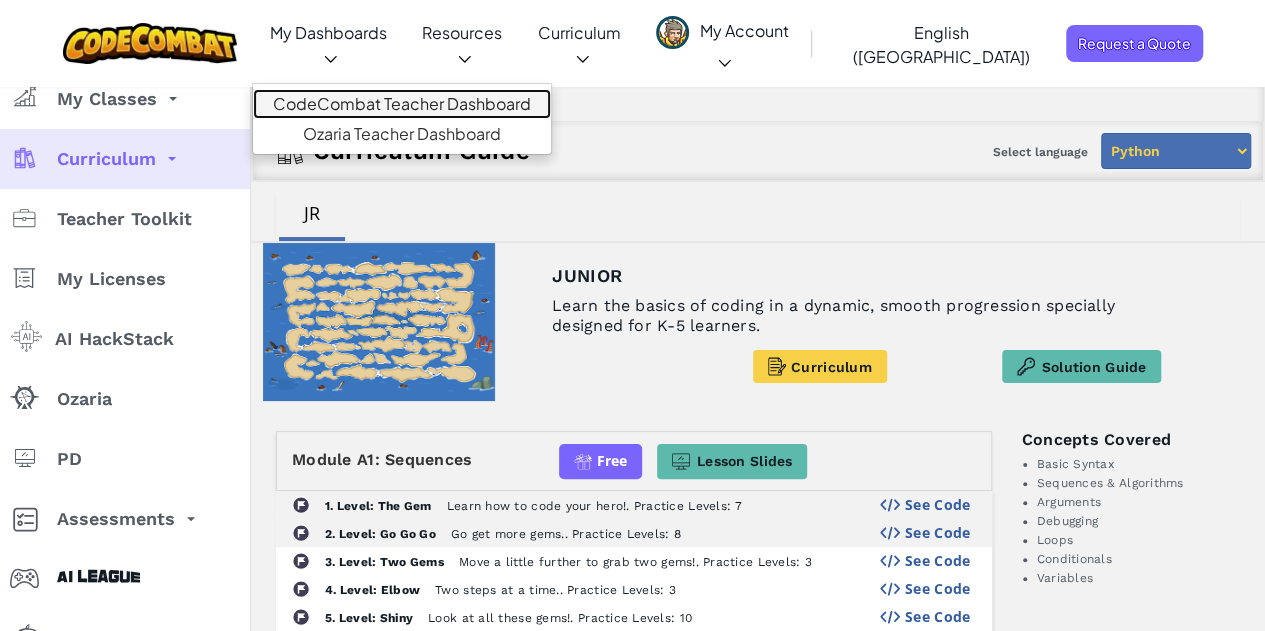 click on "CodeCombat Teacher Dashboard" at bounding box center [402, 104] 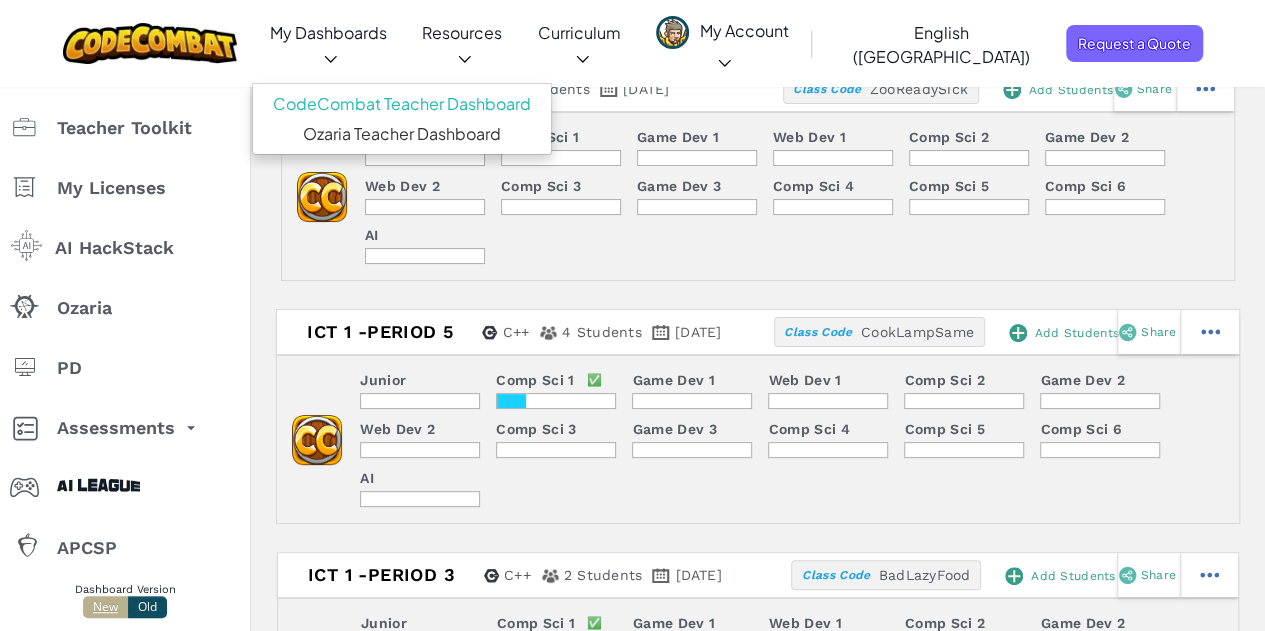 scroll, scrollTop: 156, scrollLeft: 0, axis: vertical 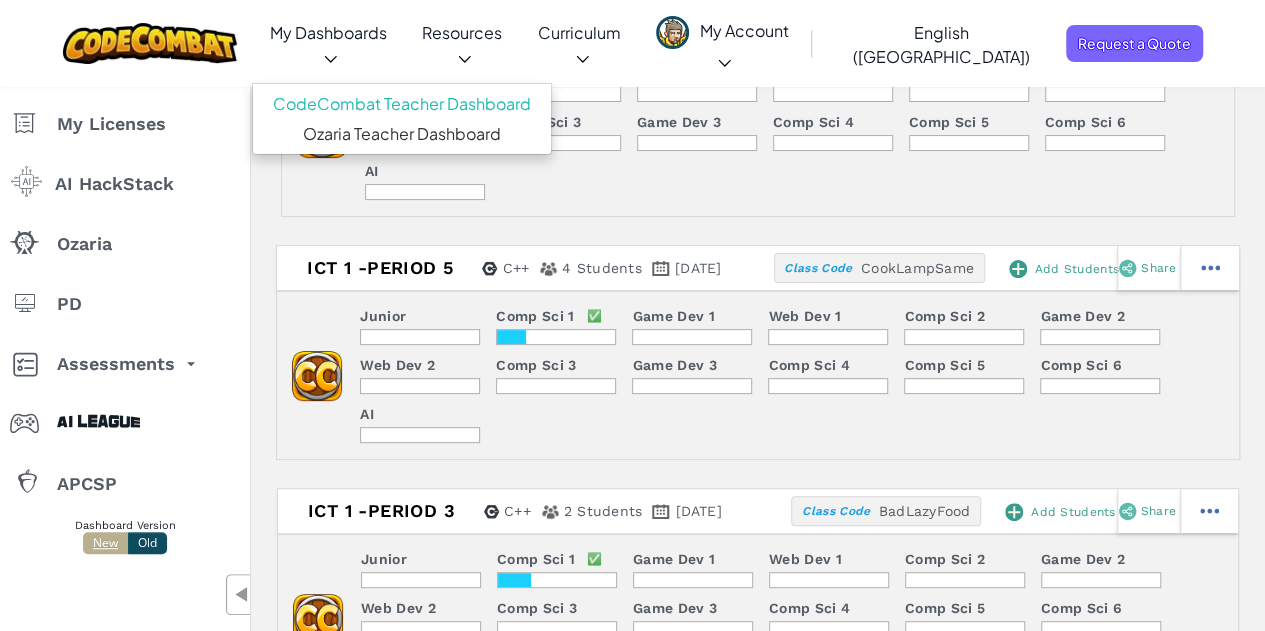 click at bounding box center (425, 192) 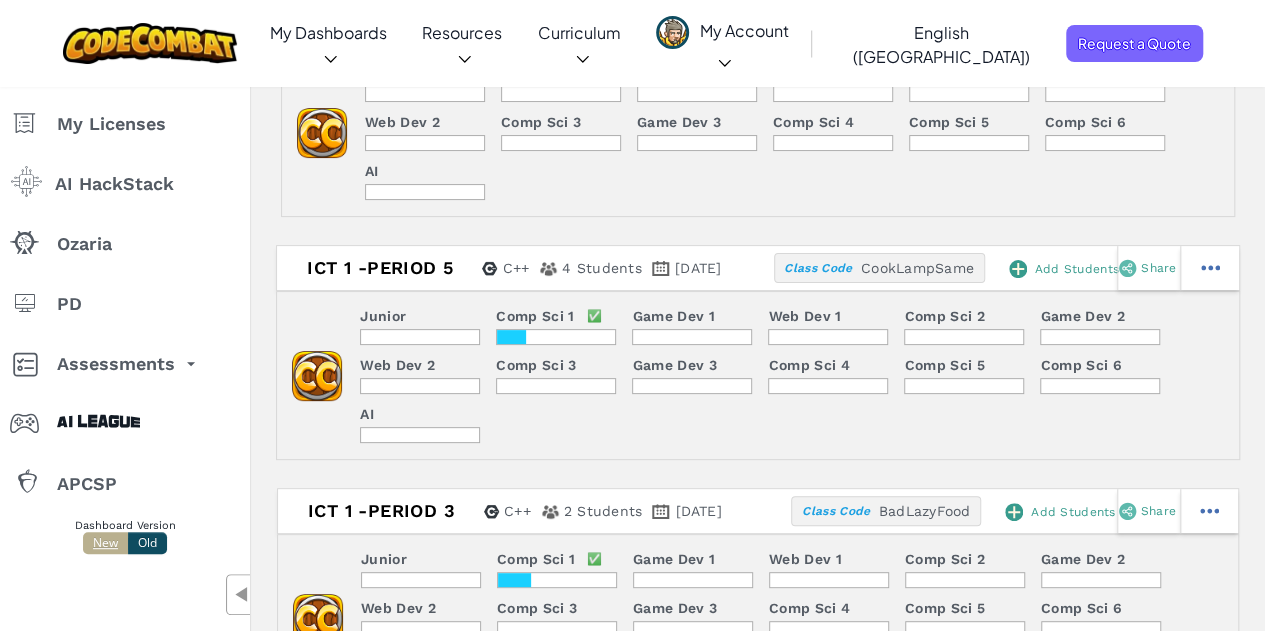 click at bounding box center [561, 94] 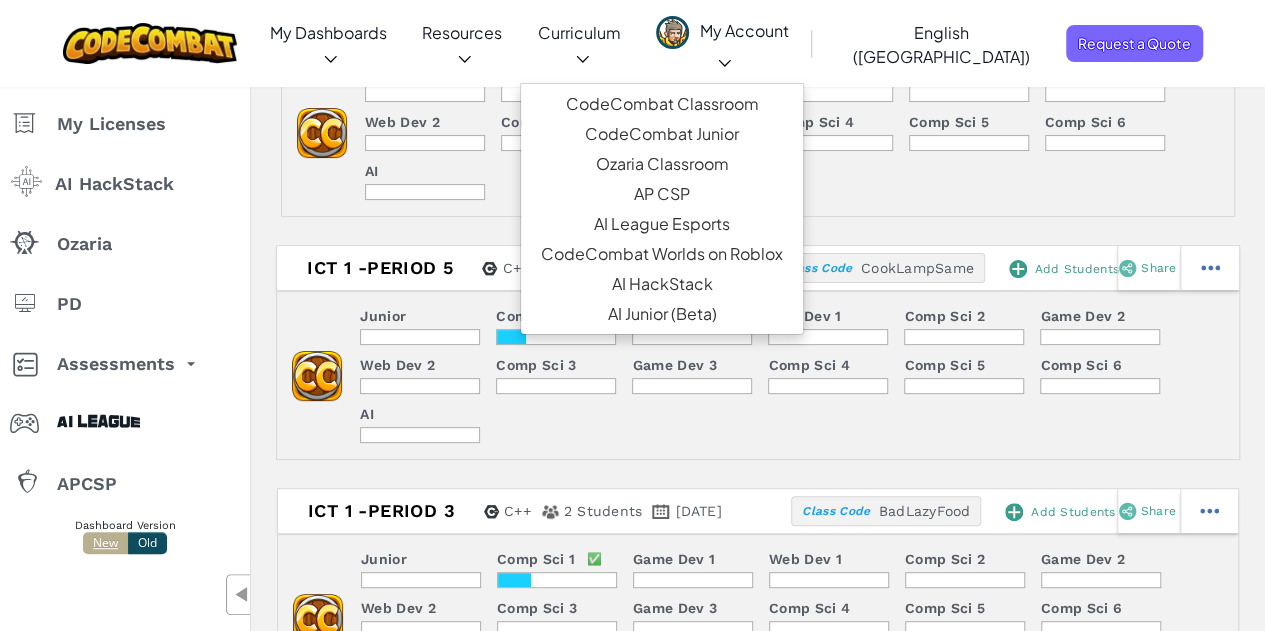 click on "Curriculum" at bounding box center [579, 32] 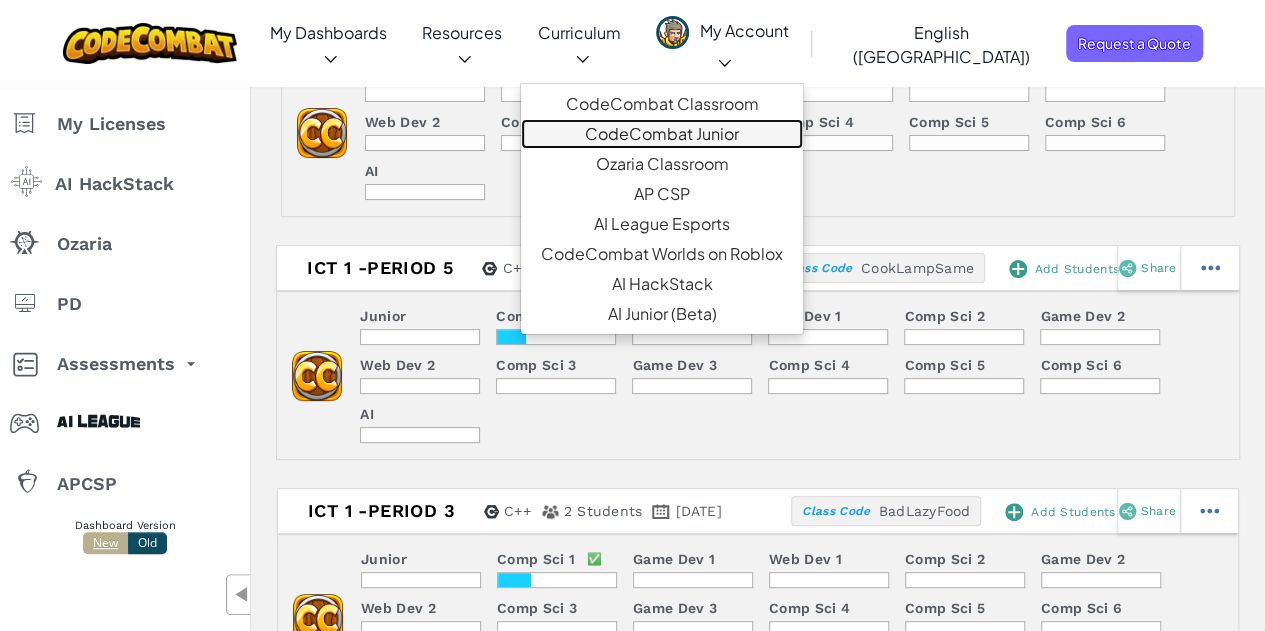 click on "CodeCombat Junior" at bounding box center [662, 134] 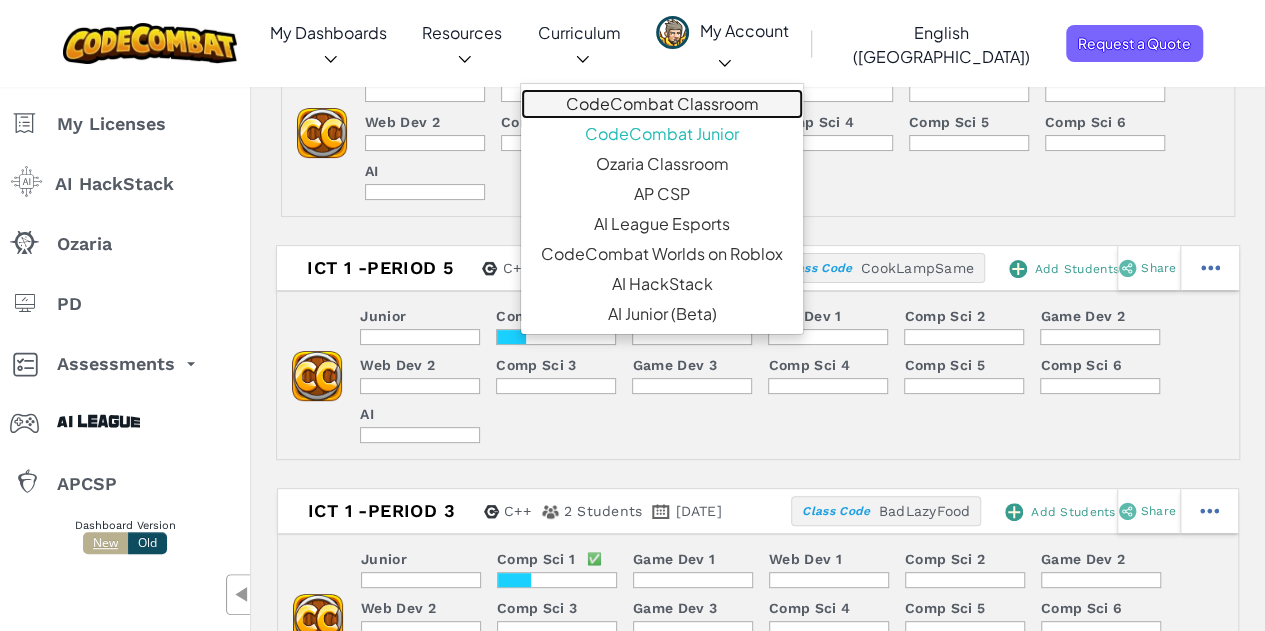 click on "CodeCombat Classroom" at bounding box center [662, 104] 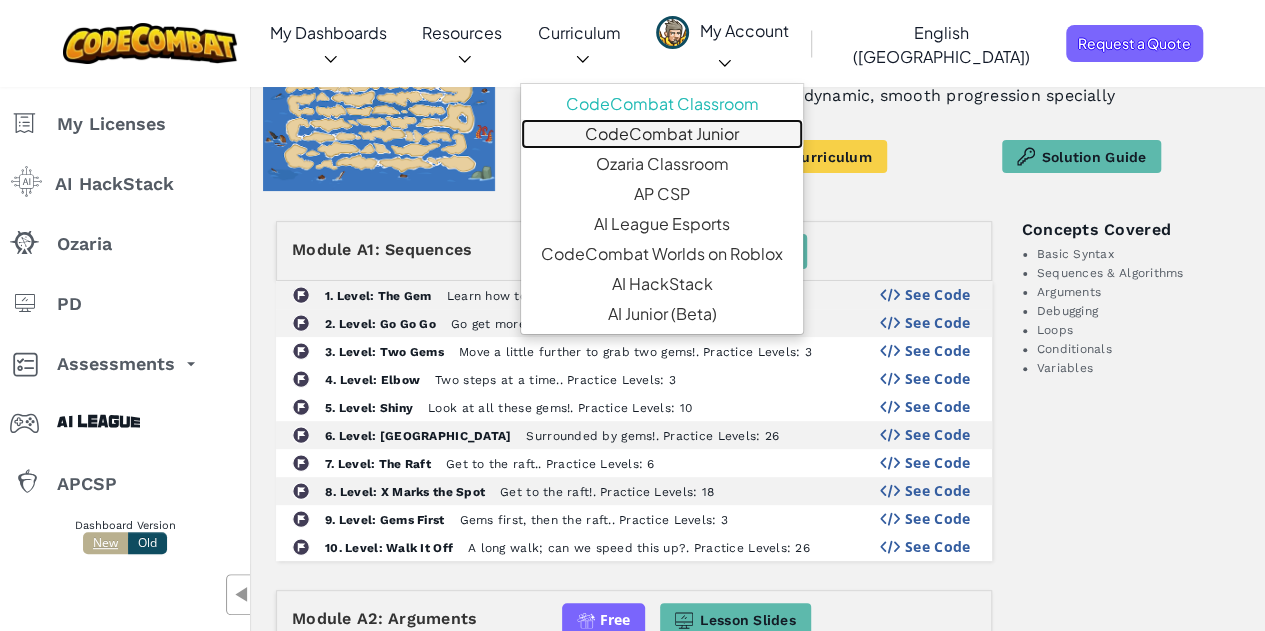 click on "CodeCombat Junior" at bounding box center (662, 134) 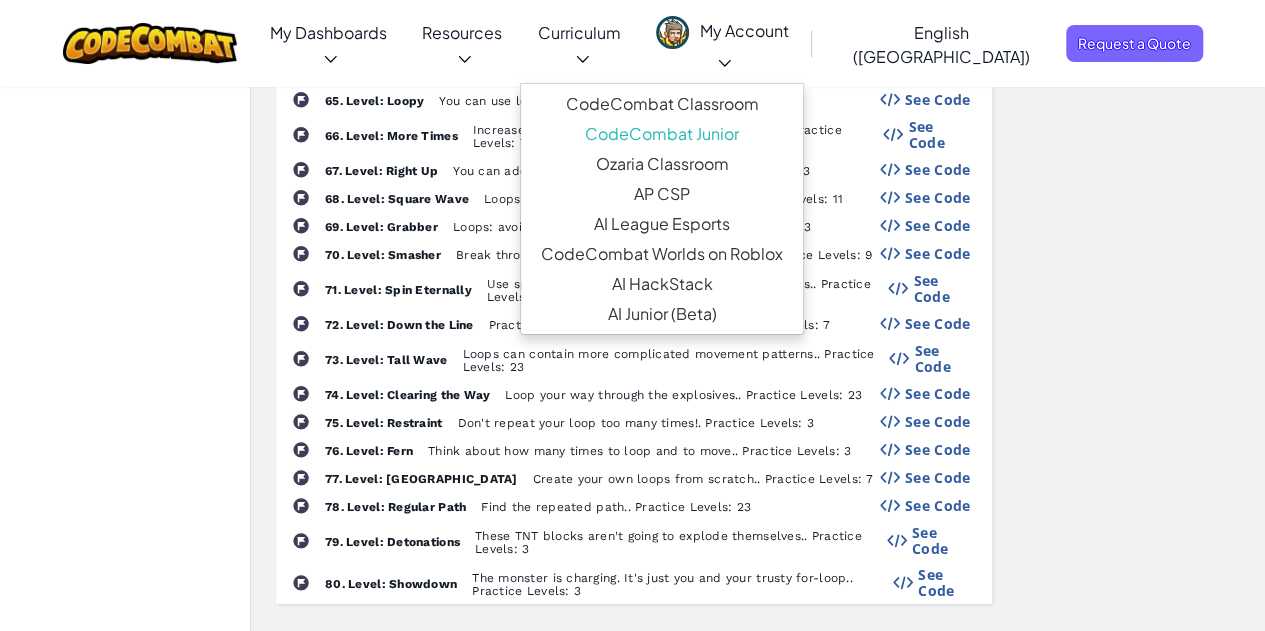 scroll, scrollTop: 2723, scrollLeft: 0, axis: vertical 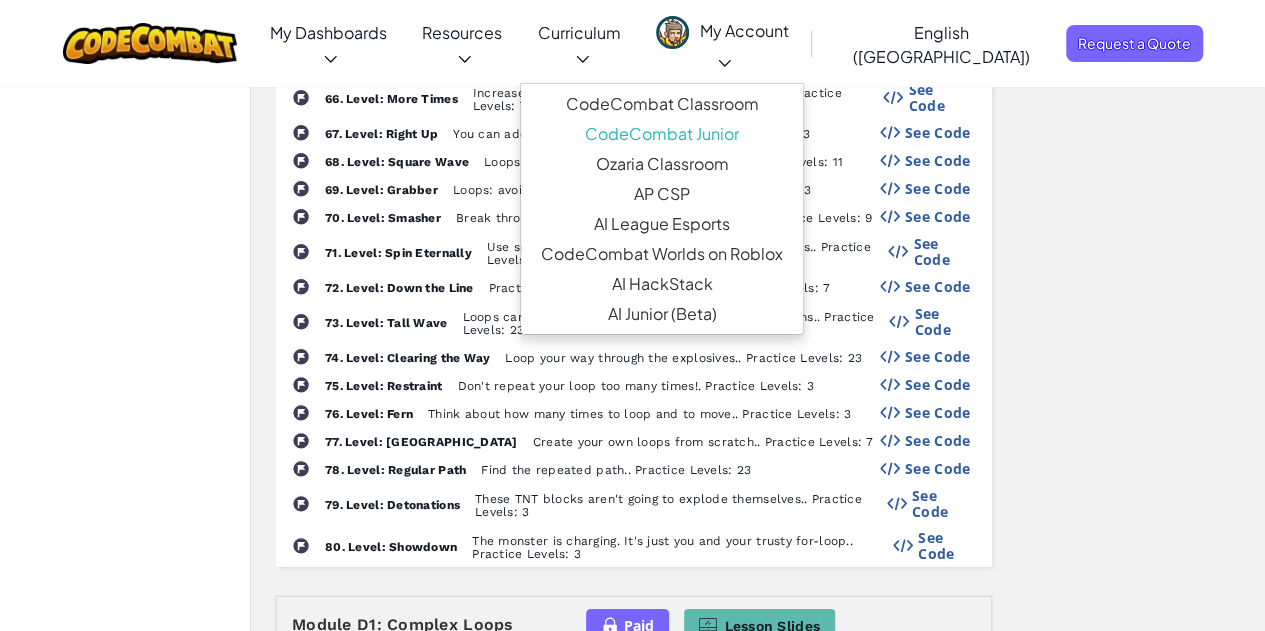 click on "See Code" at bounding box center [938, 441] 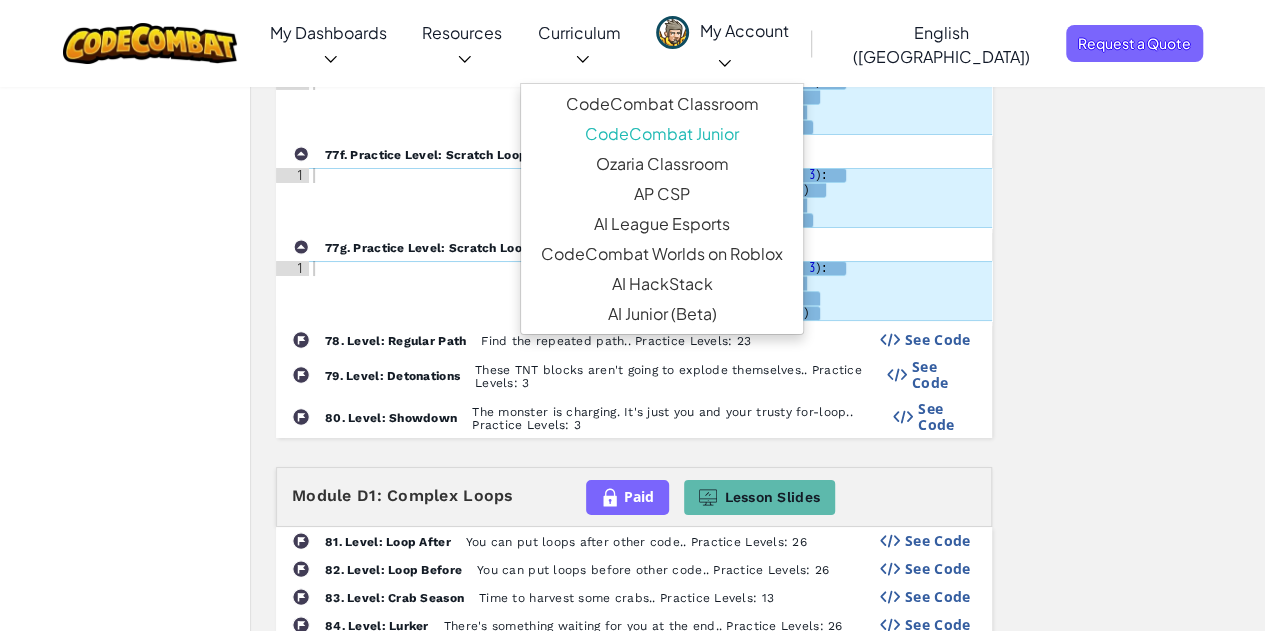 scroll, scrollTop: 3579, scrollLeft: 0, axis: vertical 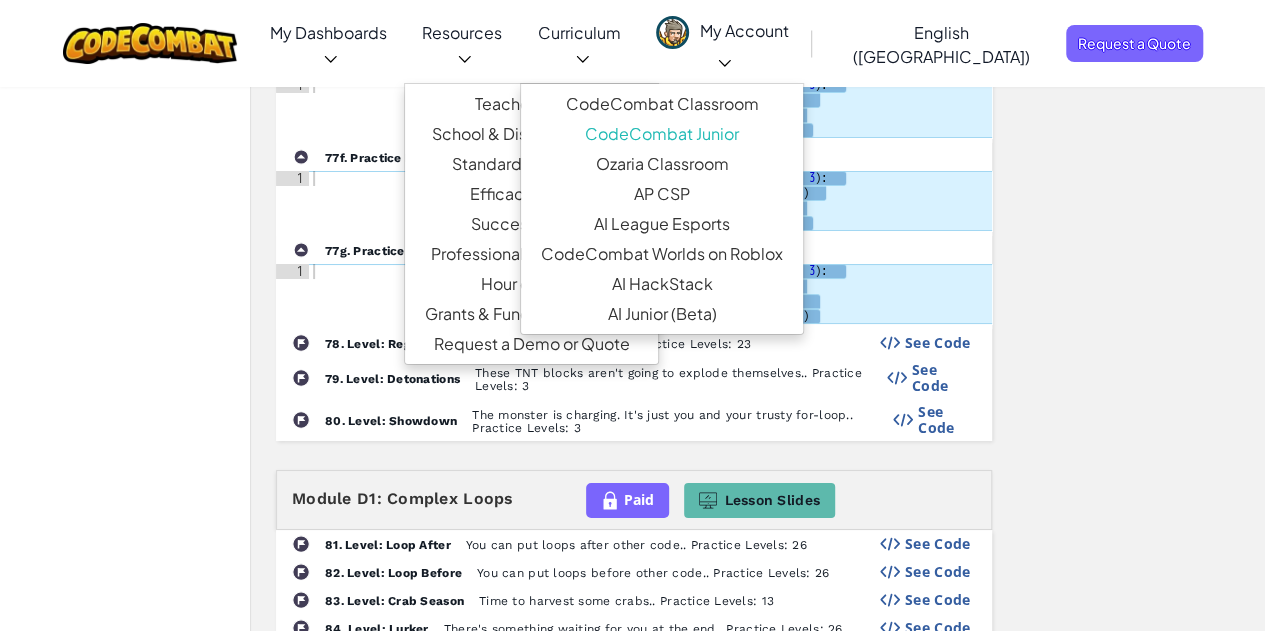 click on "Resources" at bounding box center (462, 32) 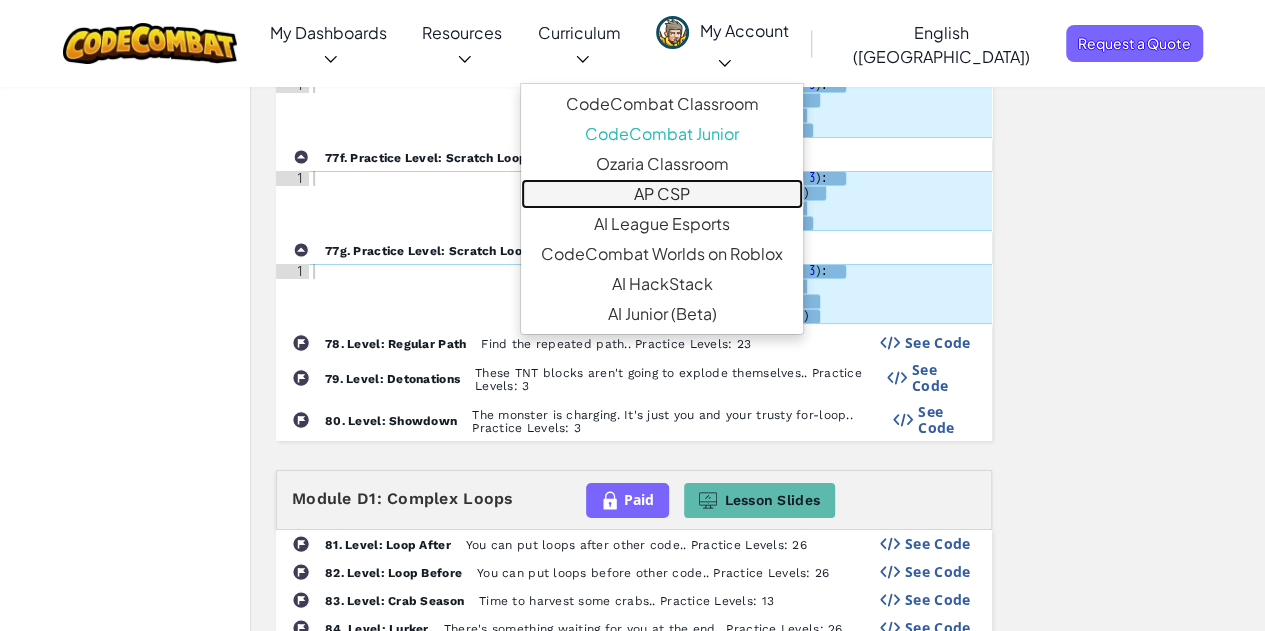 click on "AP CSP" at bounding box center [662, 194] 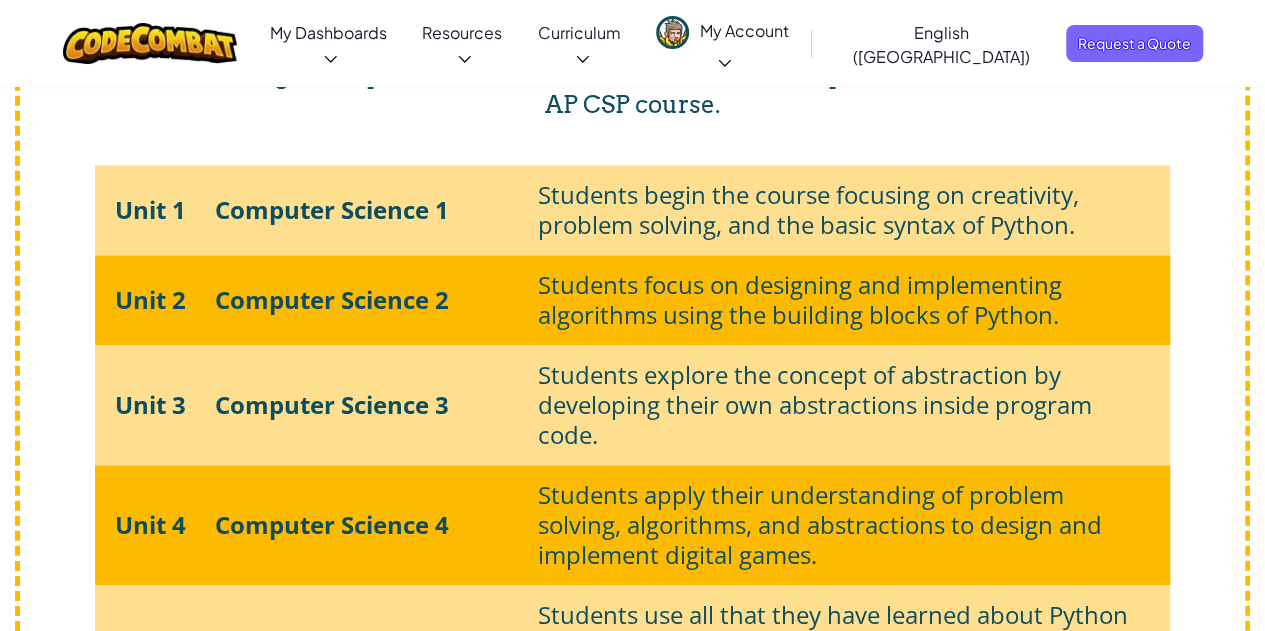 scroll, scrollTop: 4982, scrollLeft: 0, axis: vertical 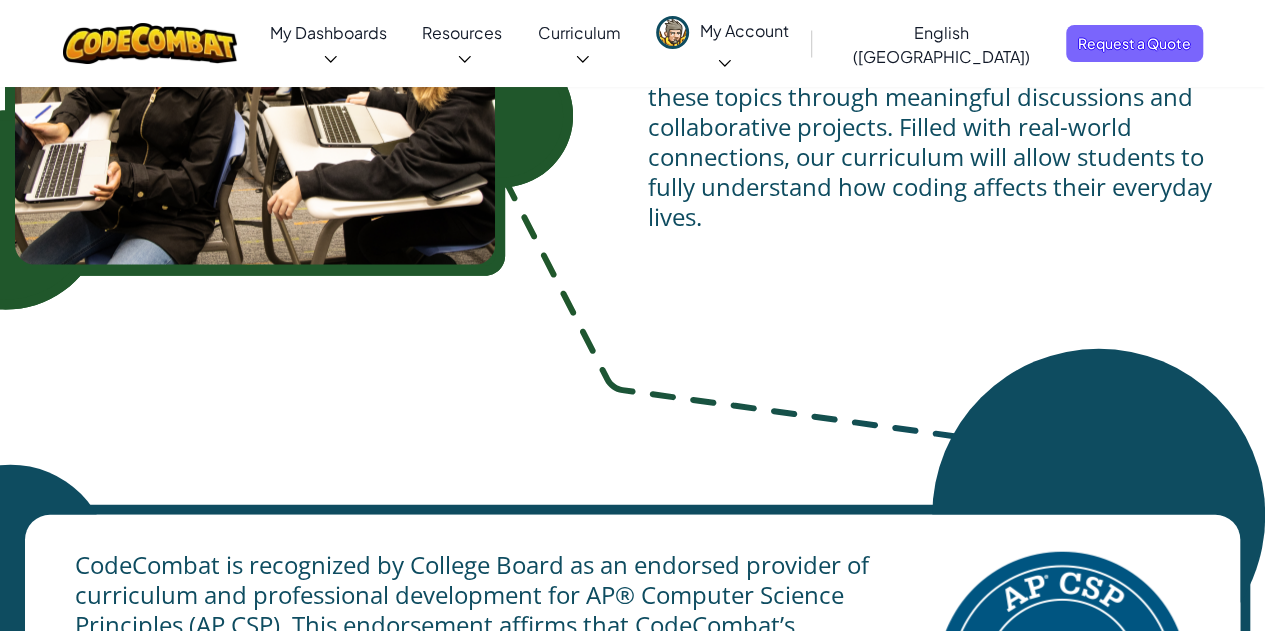 click at bounding box center [1098, 515] 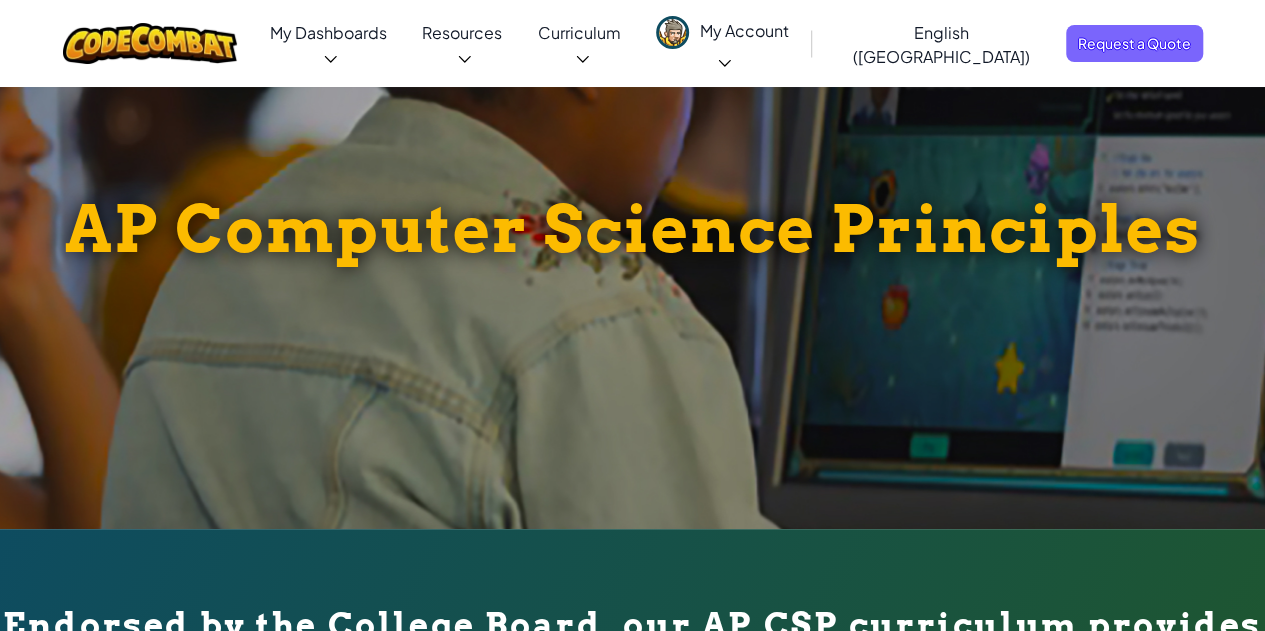 scroll, scrollTop: 0, scrollLeft: 0, axis: both 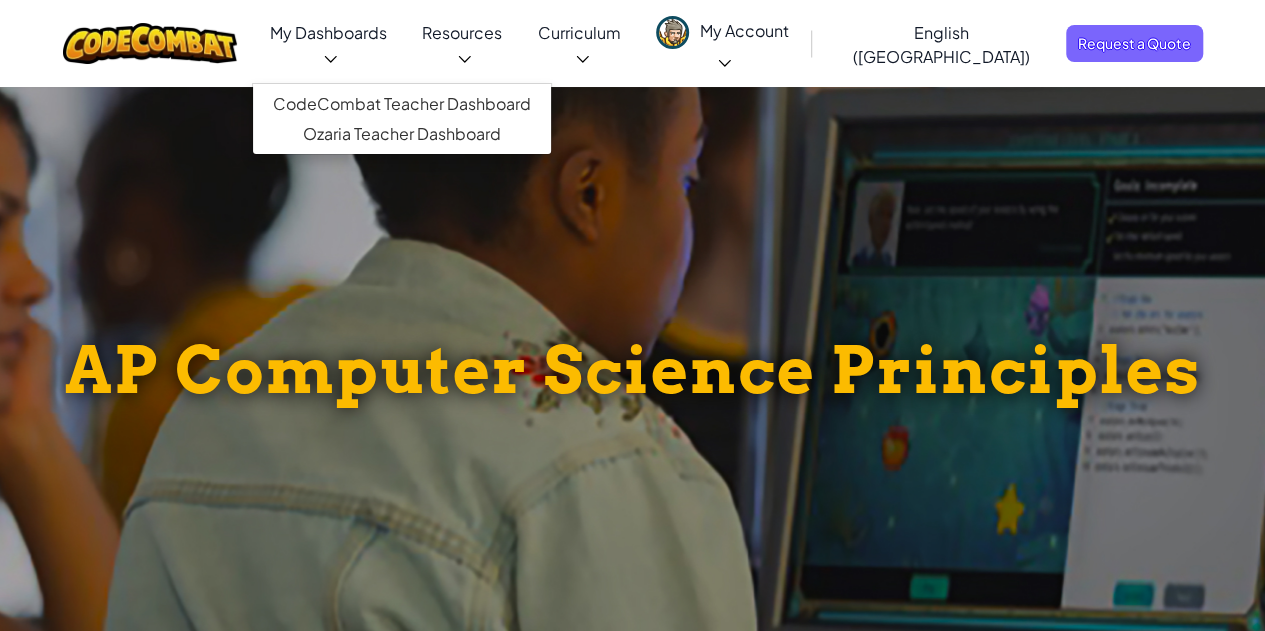 click on "My Dashboards" at bounding box center [328, 32] 